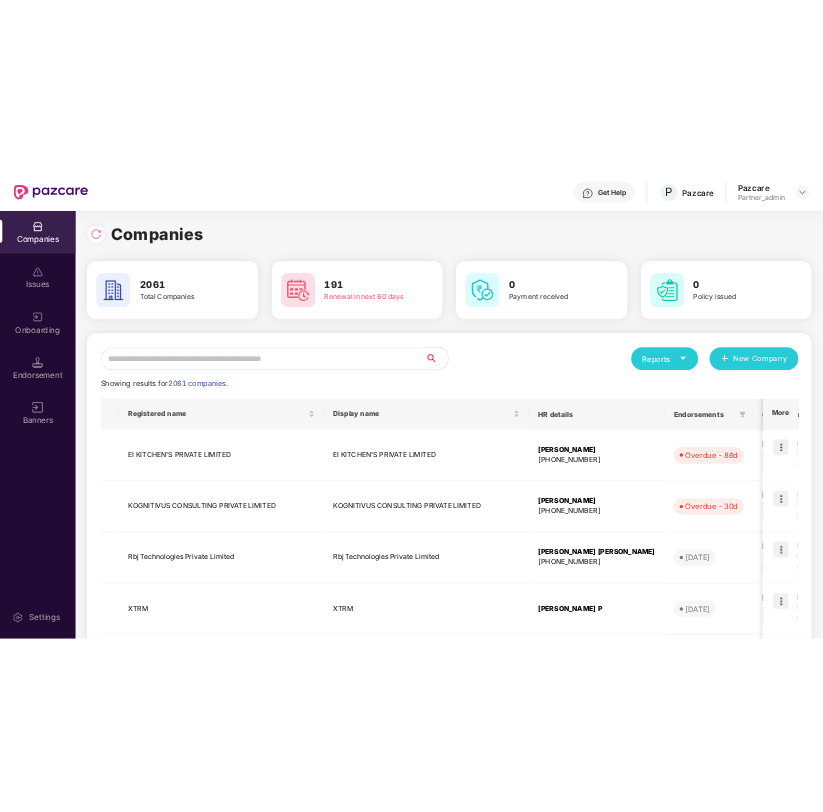 scroll, scrollTop: 0, scrollLeft: 0, axis: both 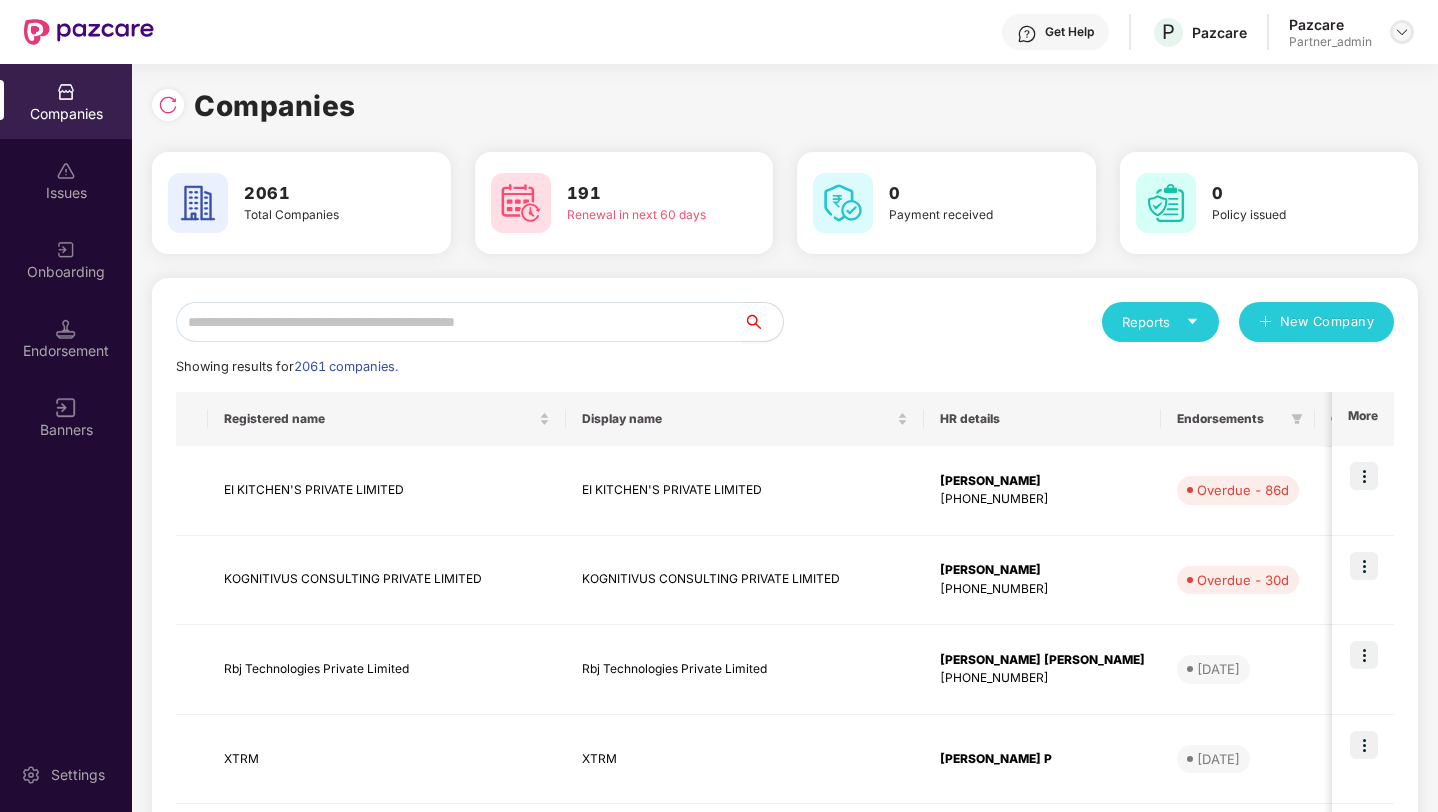 click at bounding box center [1402, 32] 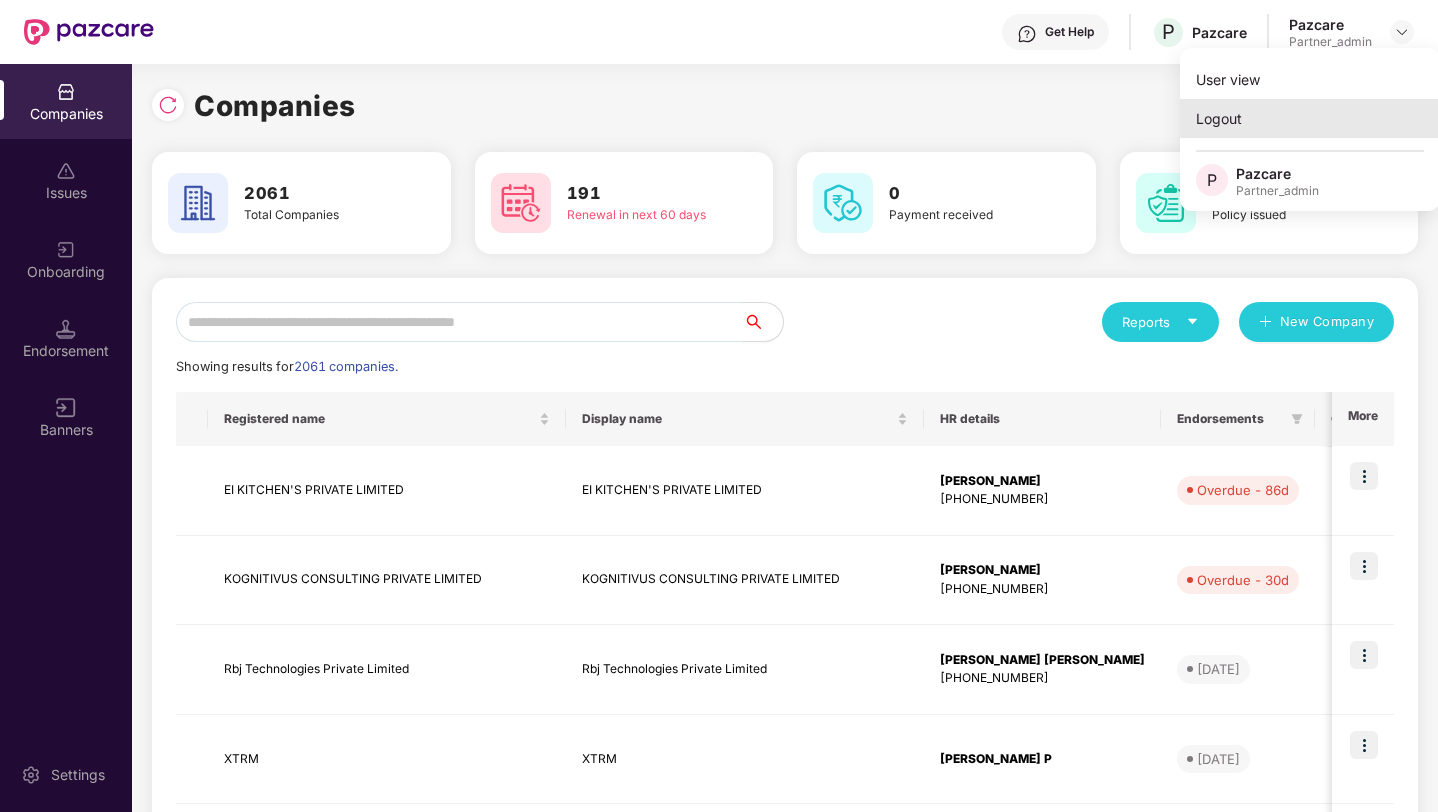 click on "Logout" at bounding box center [1310, 118] 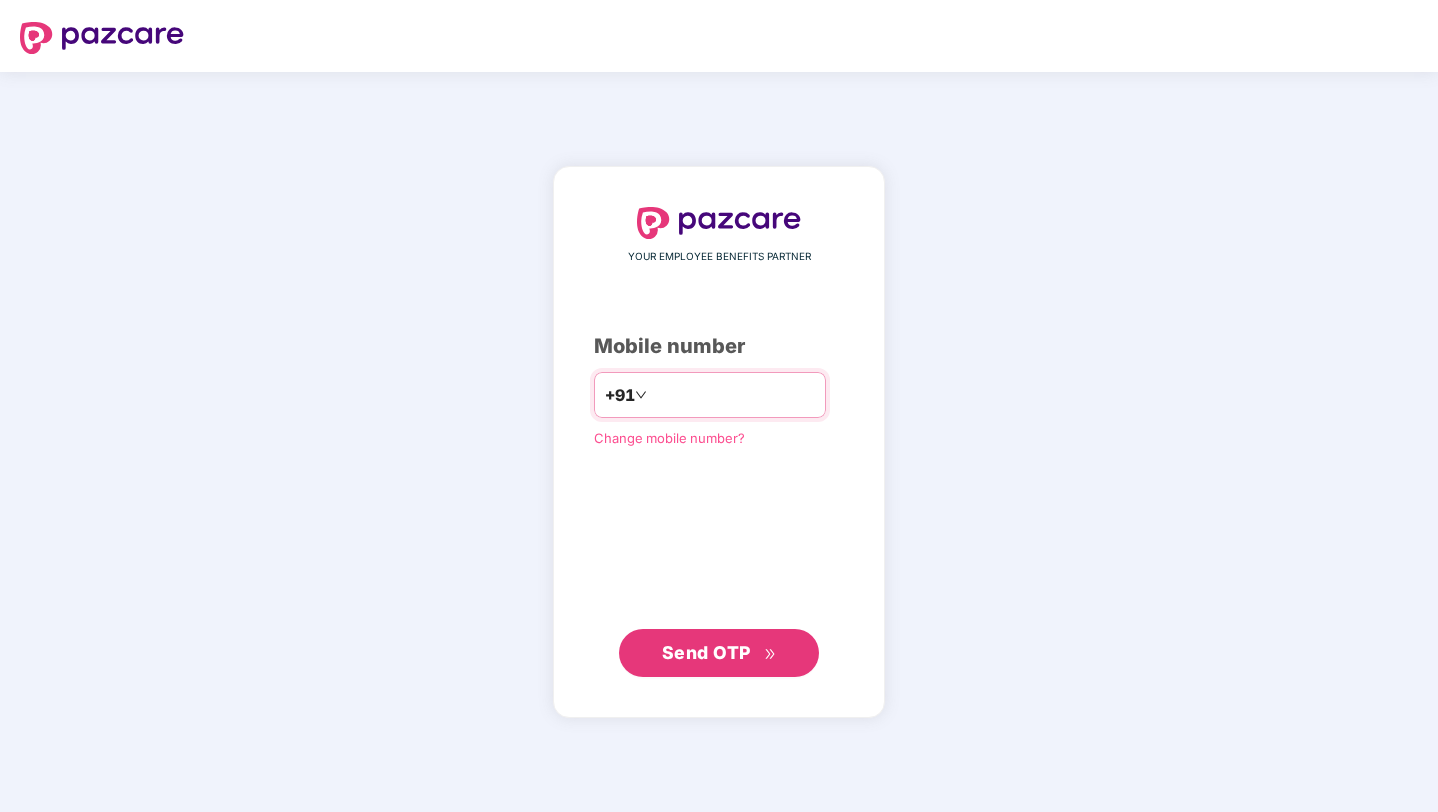 click at bounding box center (733, 395) 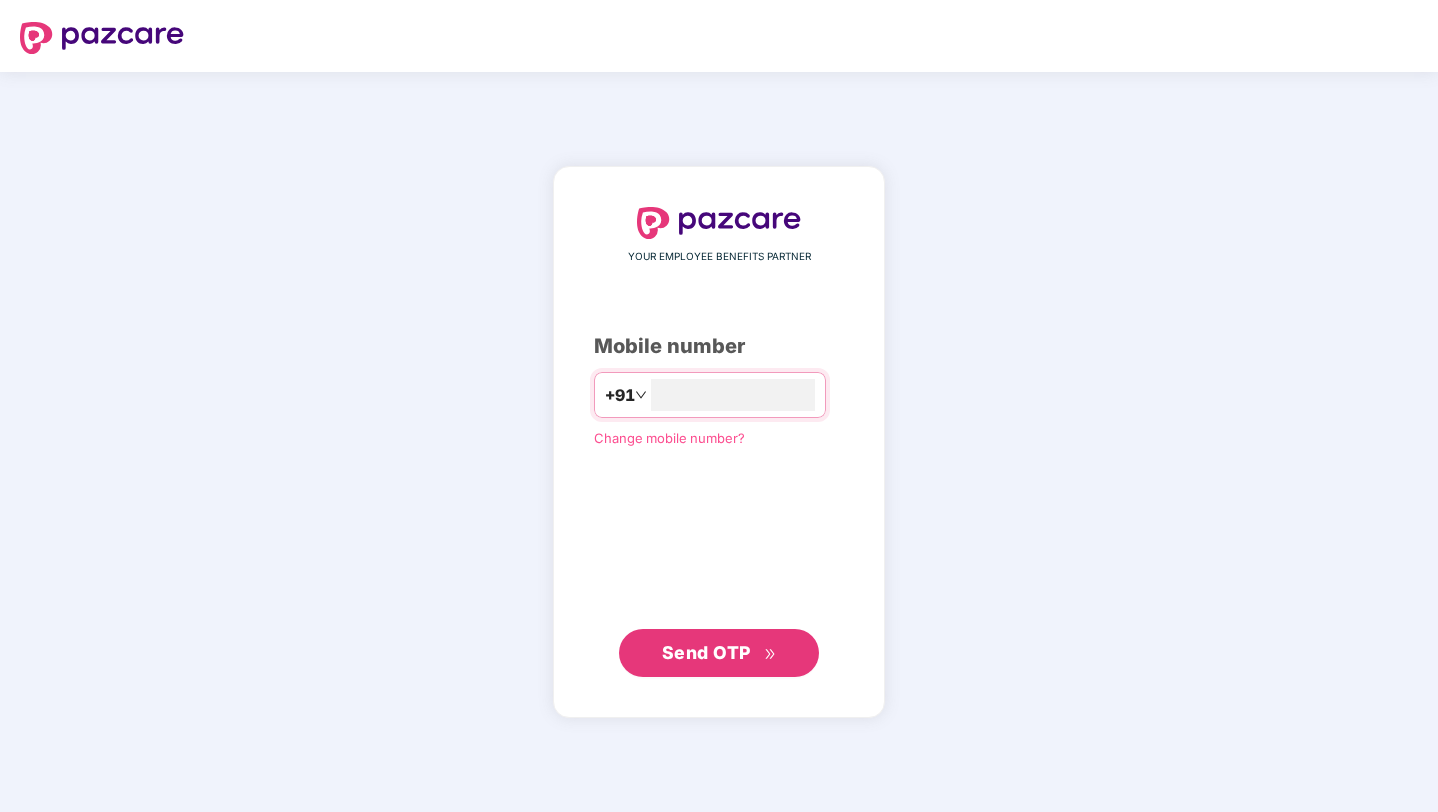 click on "YOUR EMPLOYEE BENEFITS PARTNER Mobile number +91 Change mobile number? Send OTP" at bounding box center [719, 442] 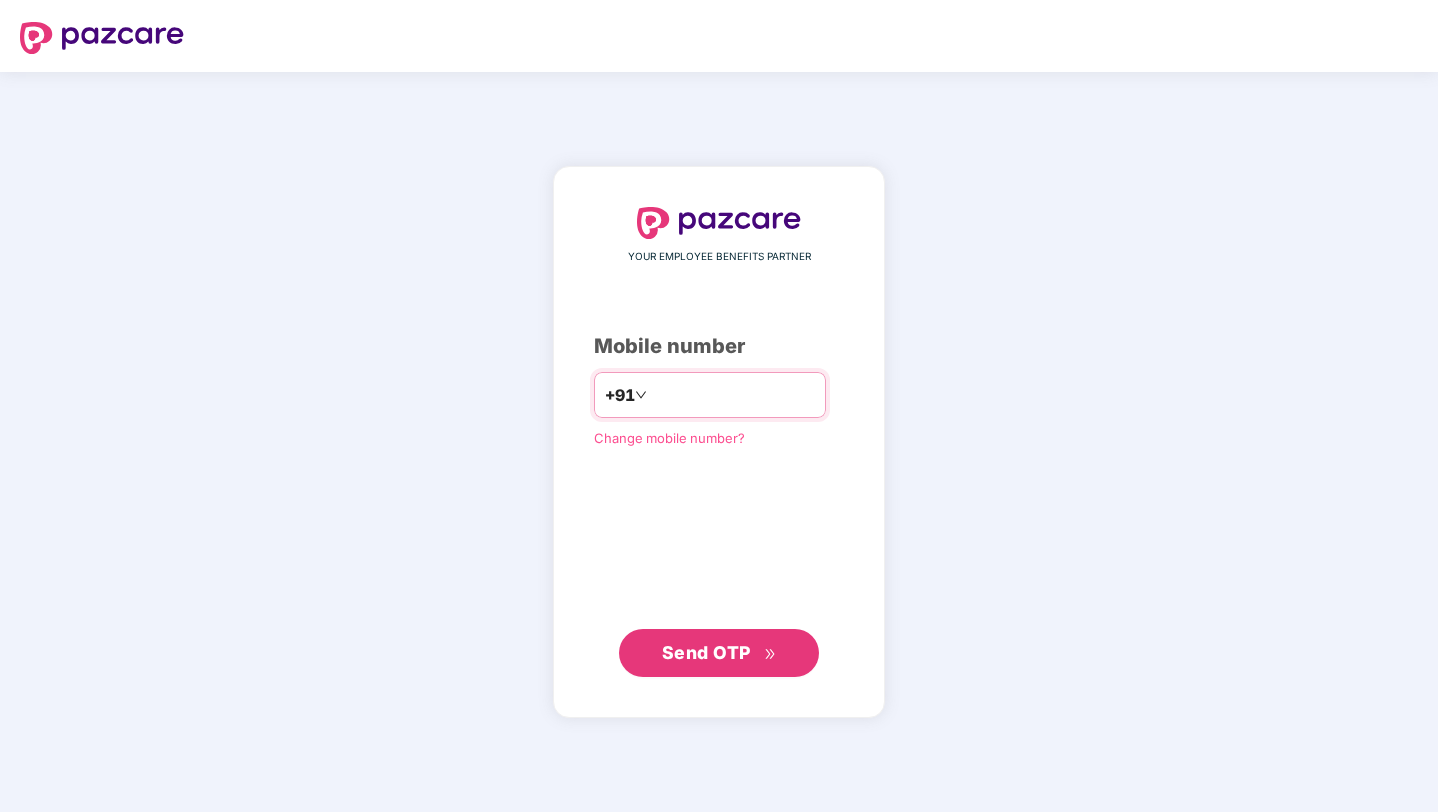 click at bounding box center [733, 395] 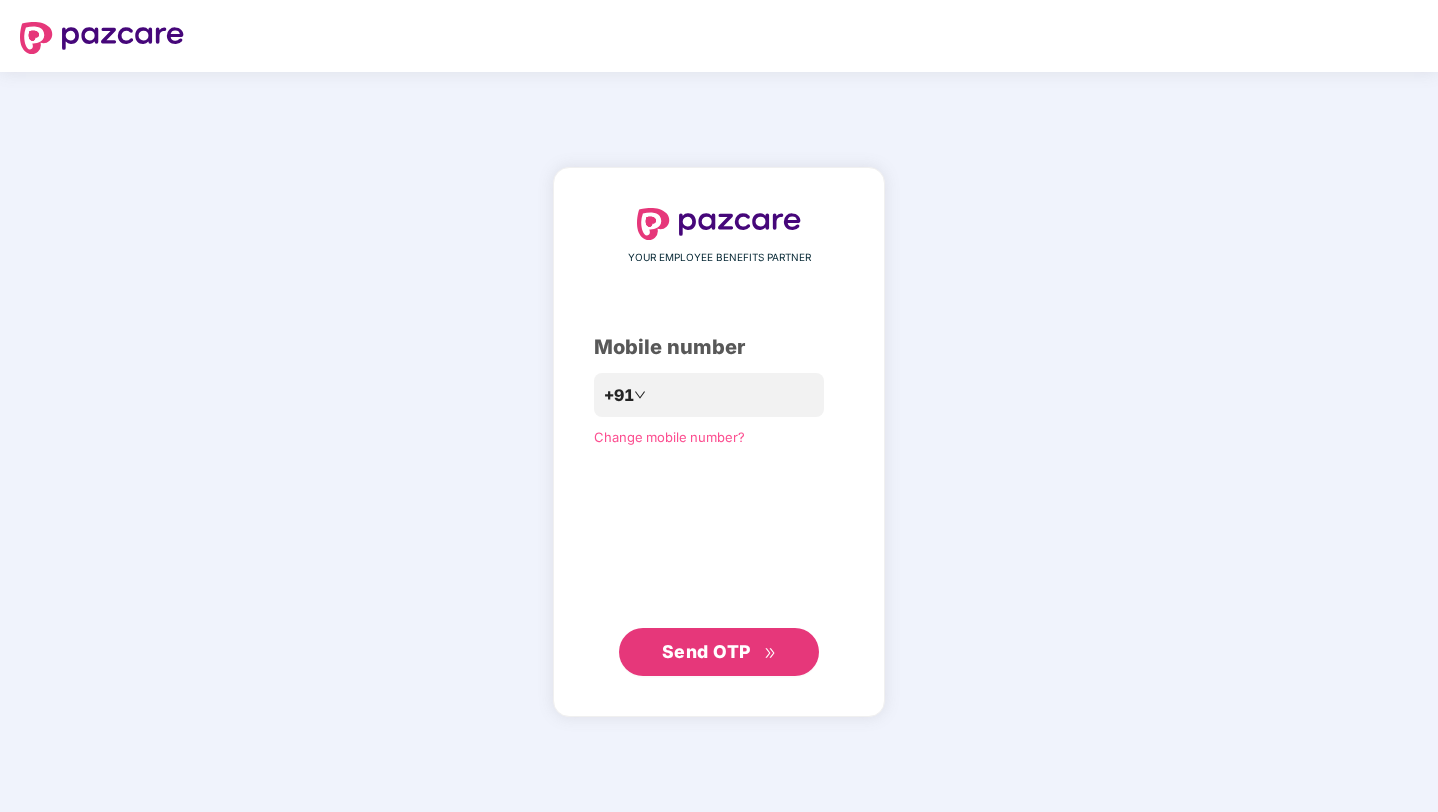 click on "**********" at bounding box center [719, 442] 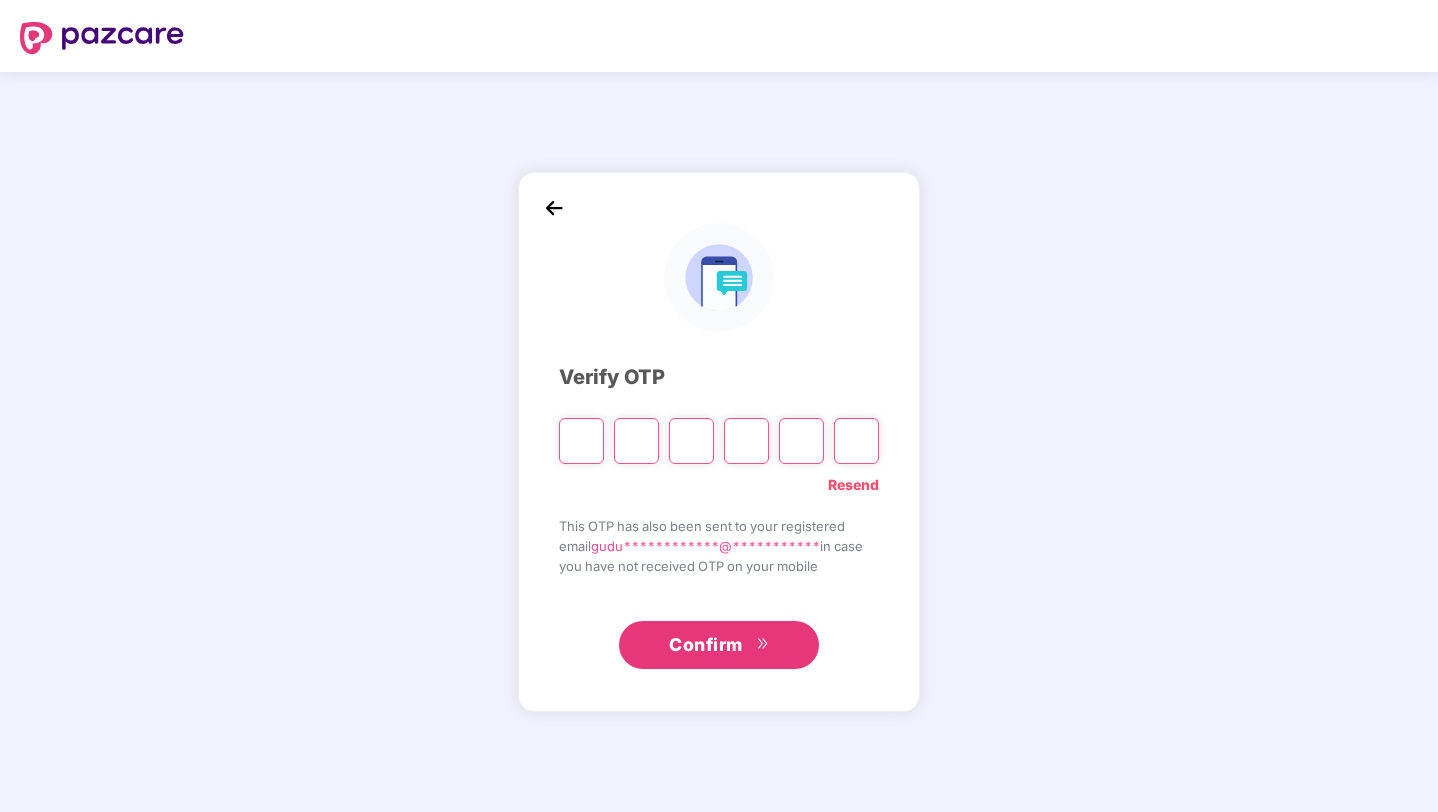 paste on "*" 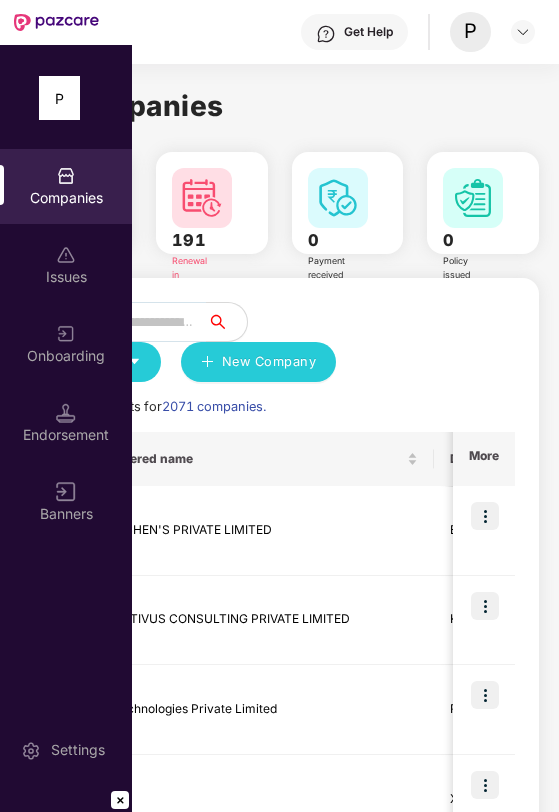 drag, startPoint x: 560, startPoint y: 357, endPoint x: 589, endPoint y: 357, distance: 29 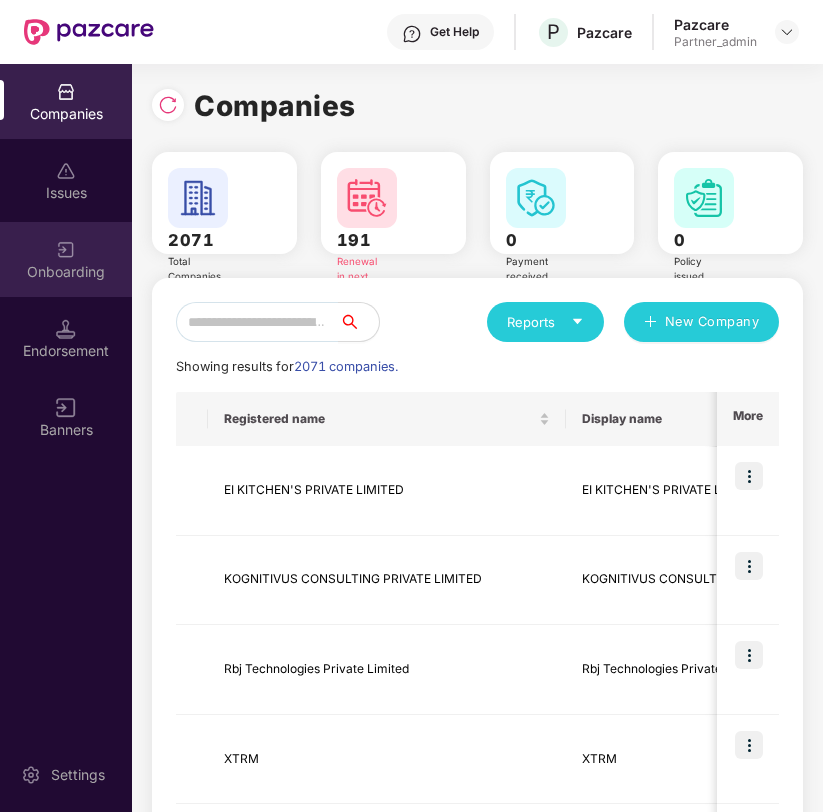 click on "Onboarding" at bounding box center (66, 272) 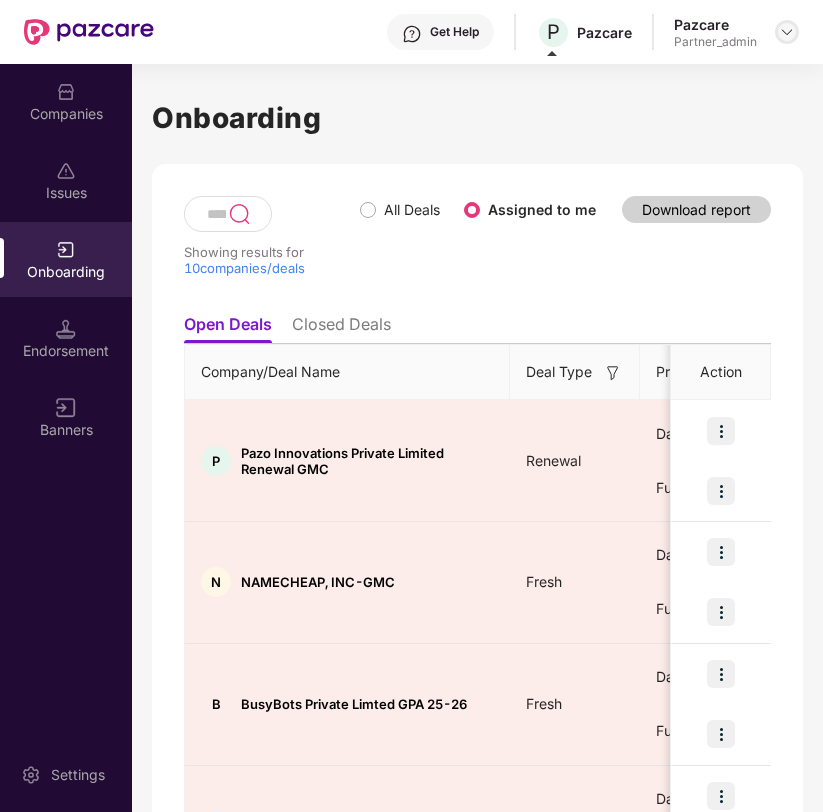 click at bounding box center [787, 32] 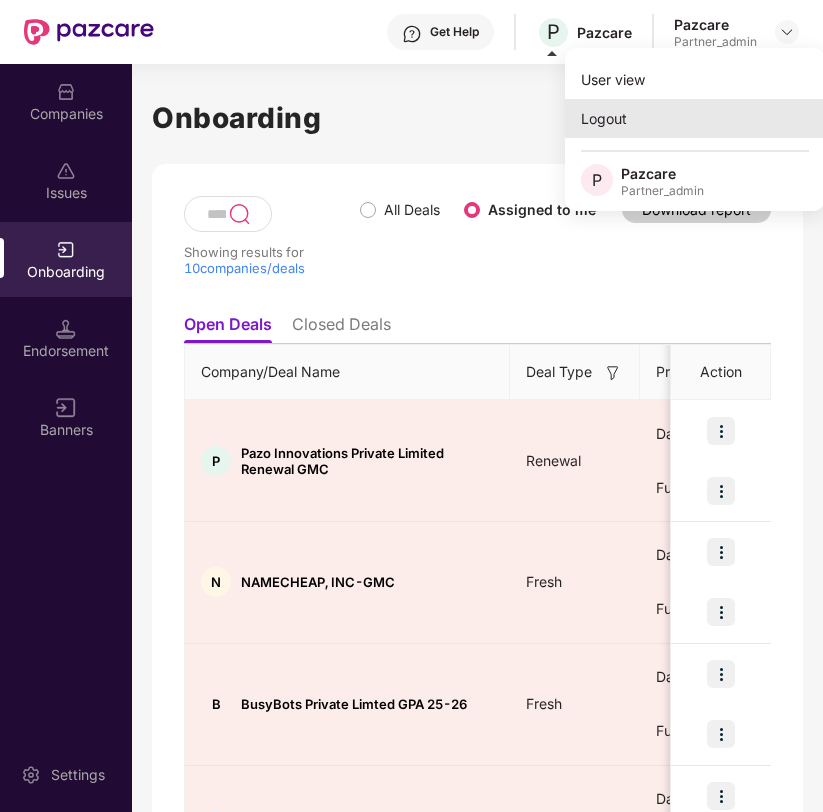 click on "Logout" at bounding box center [695, 118] 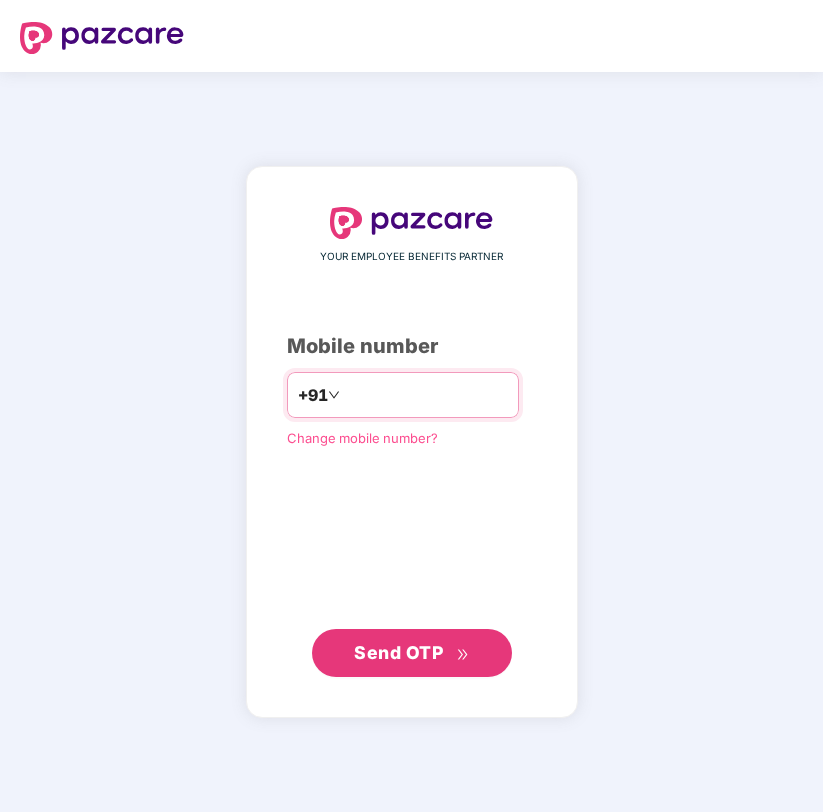 click at bounding box center [426, 395] 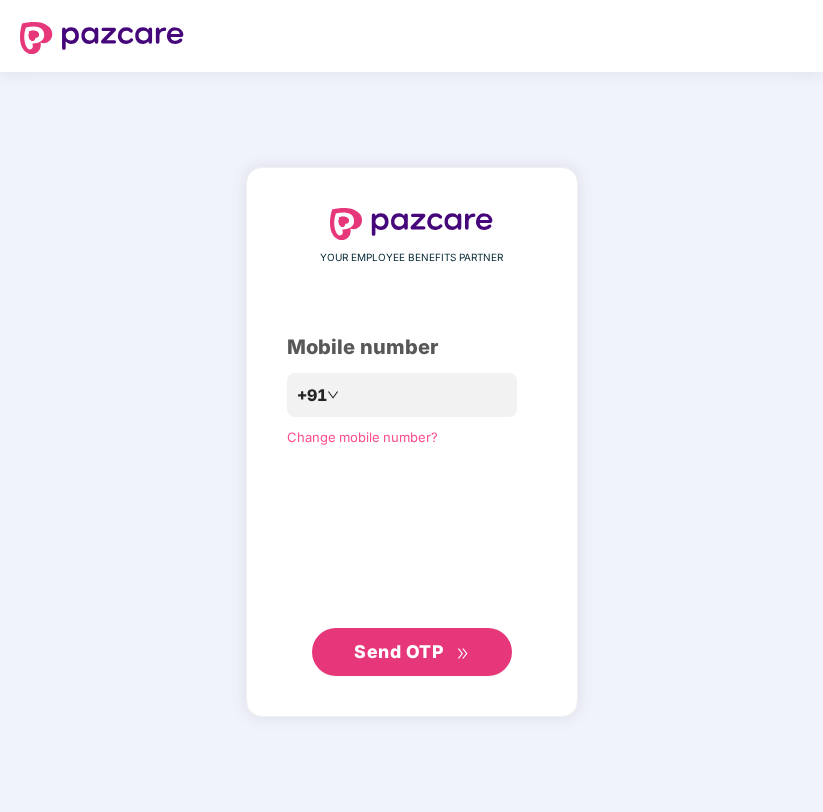 click on "Send OTP" at bounding box center [412, 652] 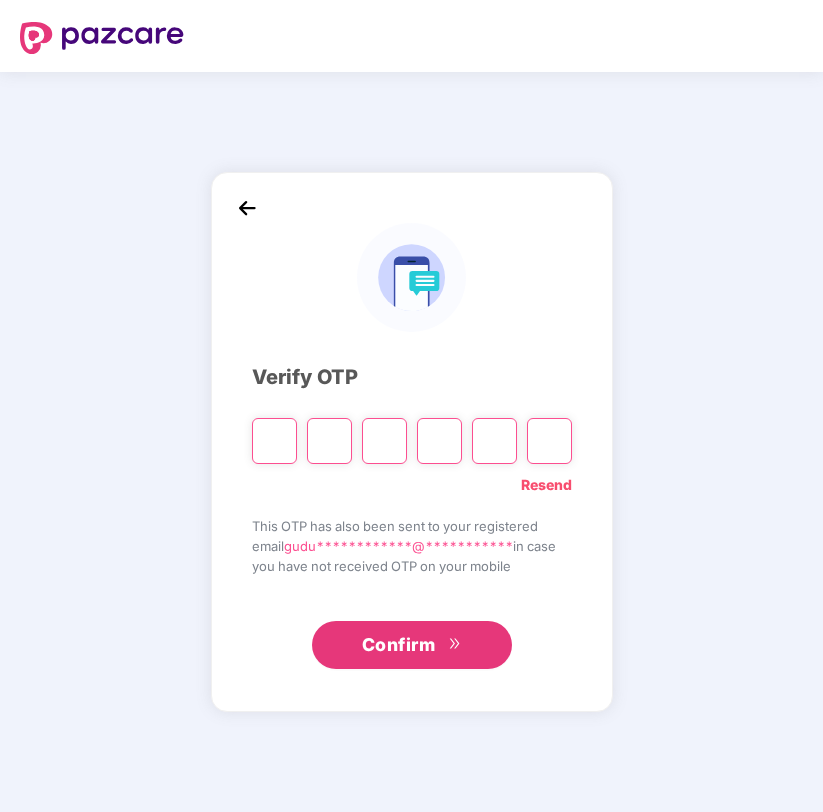 click at bounding box center [274, 441] 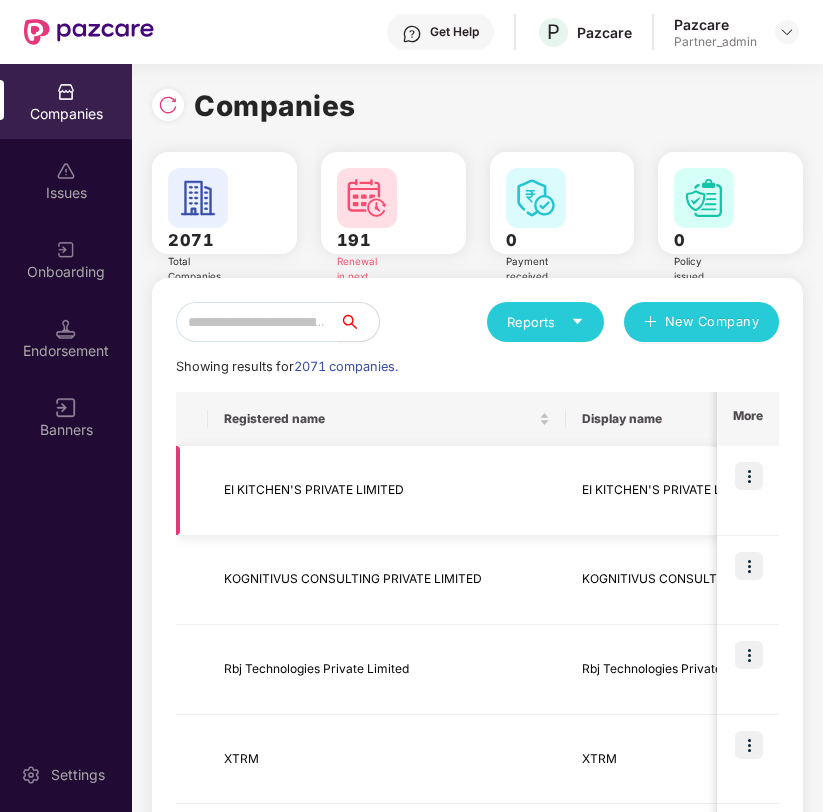 click at bounding box center (749, 476) 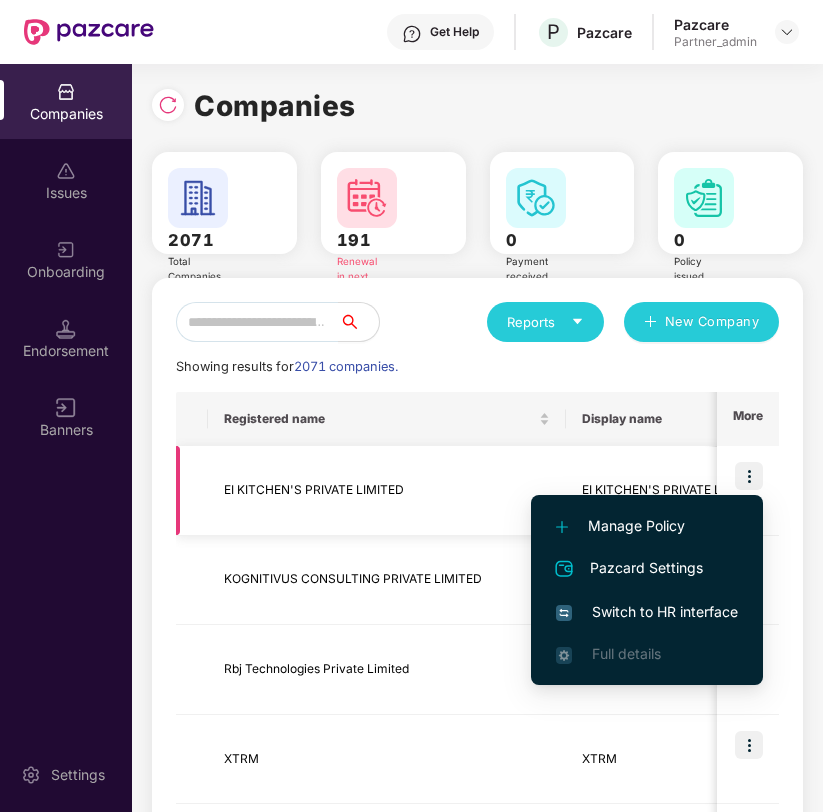 click on "EI KITCHEN'S PRIVATE LIMITED" at bounding box center [387, 491] 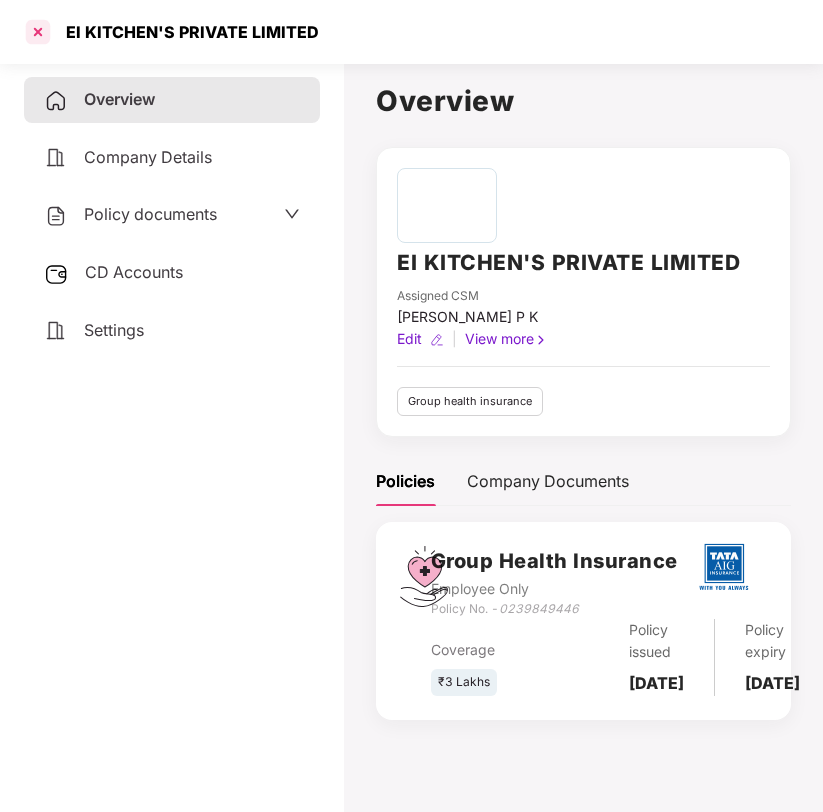click at bounding box center [38, 32] 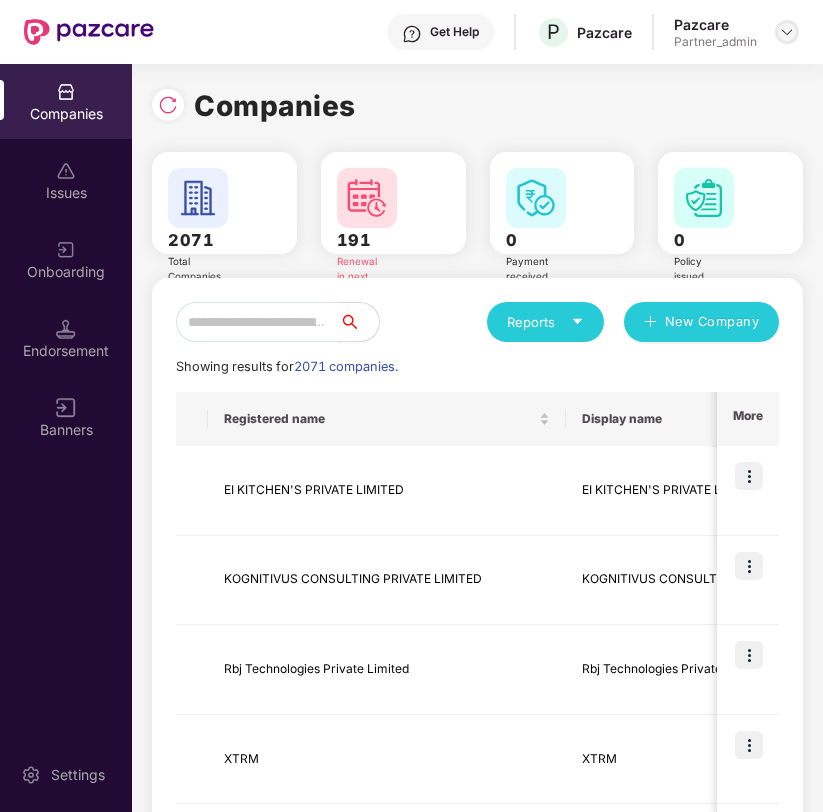 click at bounding box center (787, 32) 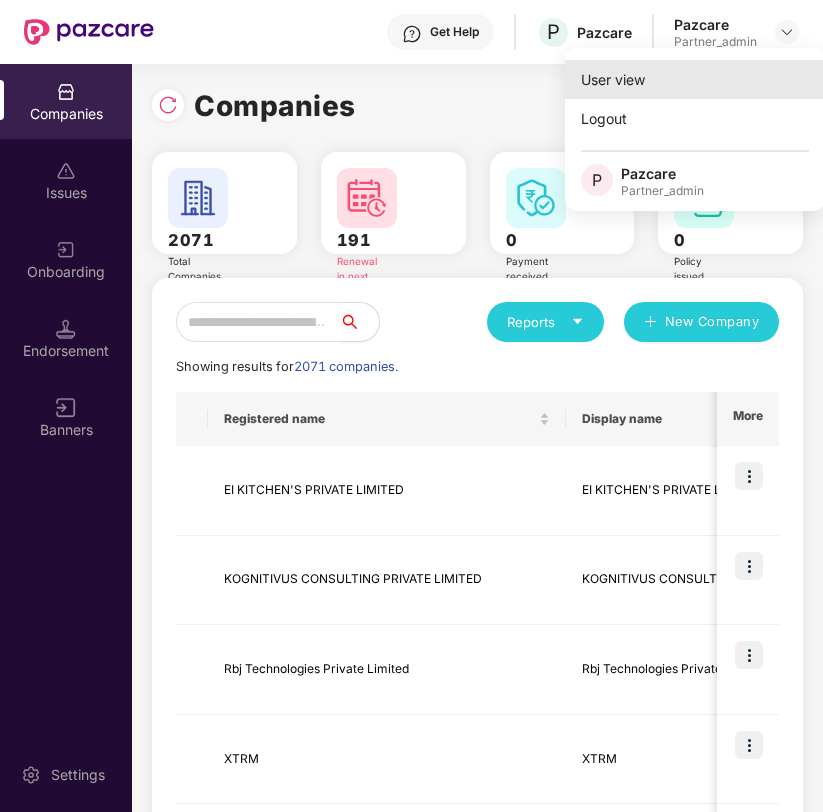 click on "User view" at bounding box center (695, 79) 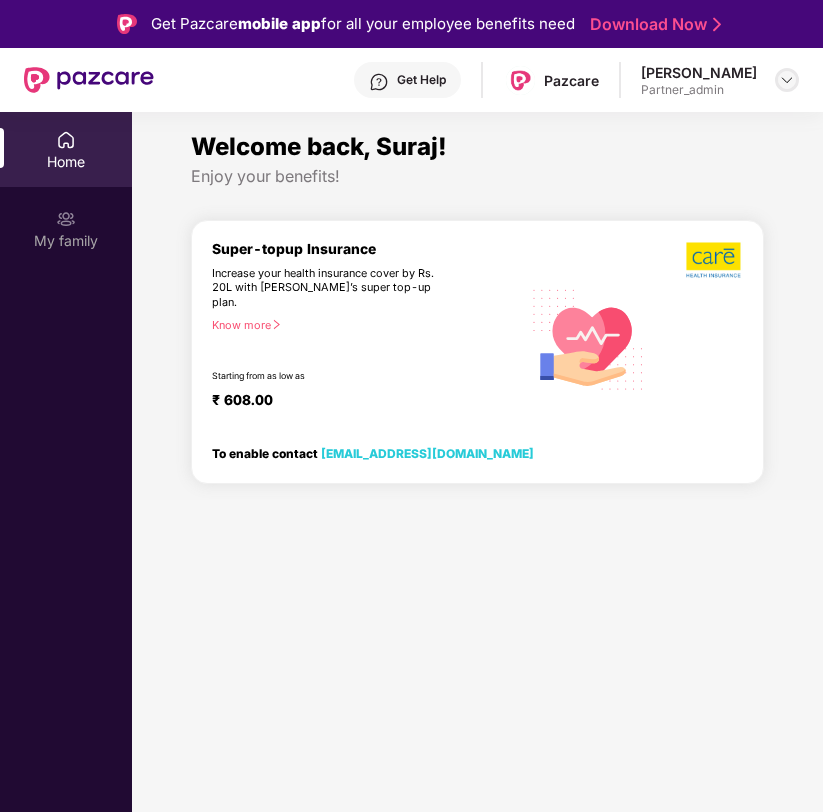 click at bounding box center [787, 80] 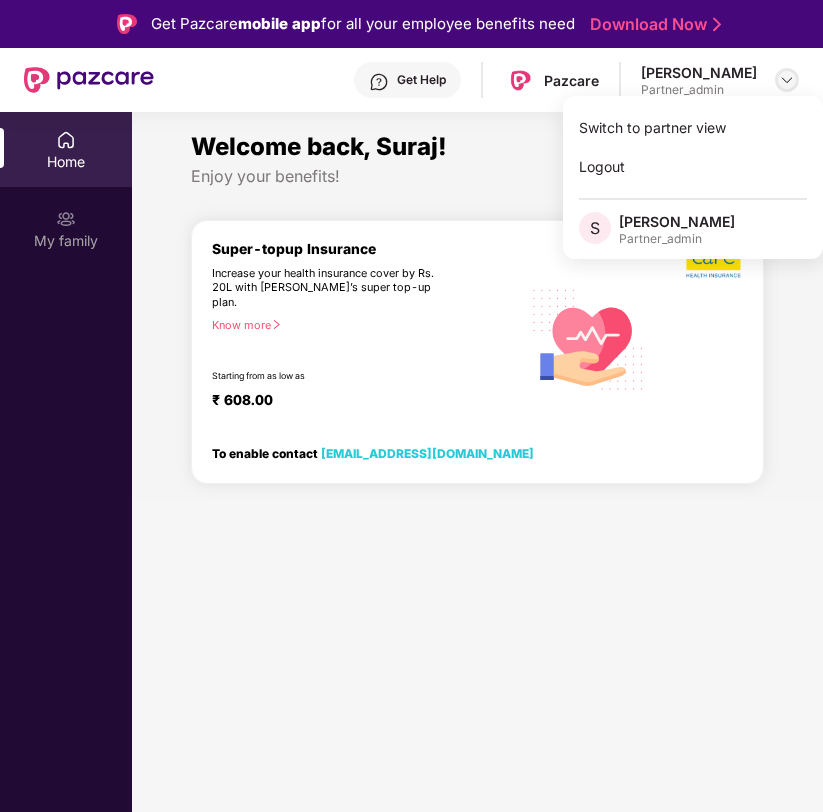 click at bounding box center [787, 80] 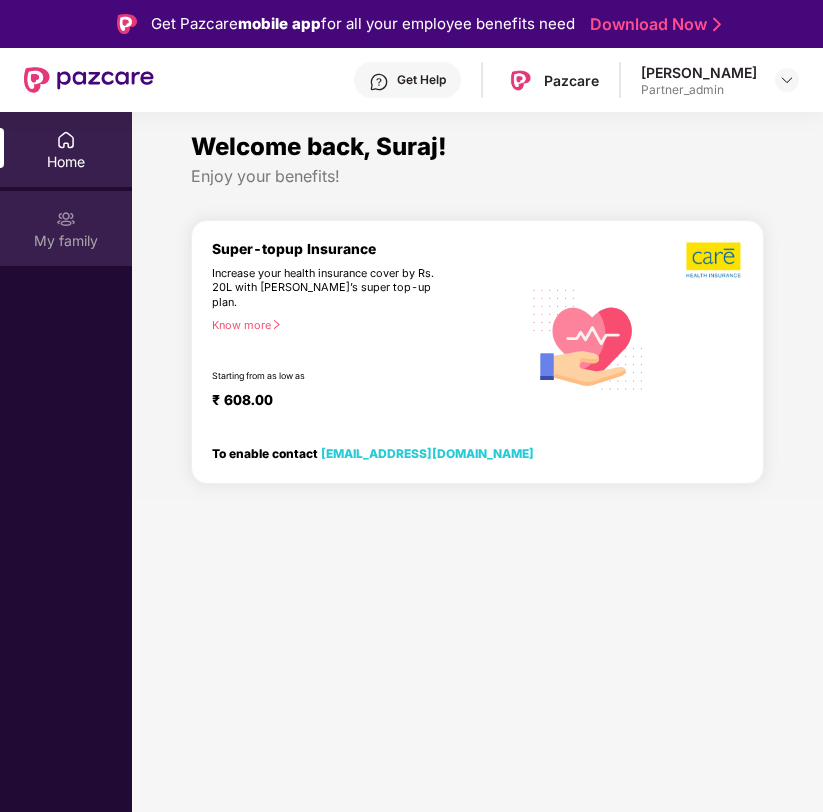 click on "My family" at bounding box center (66, 228) 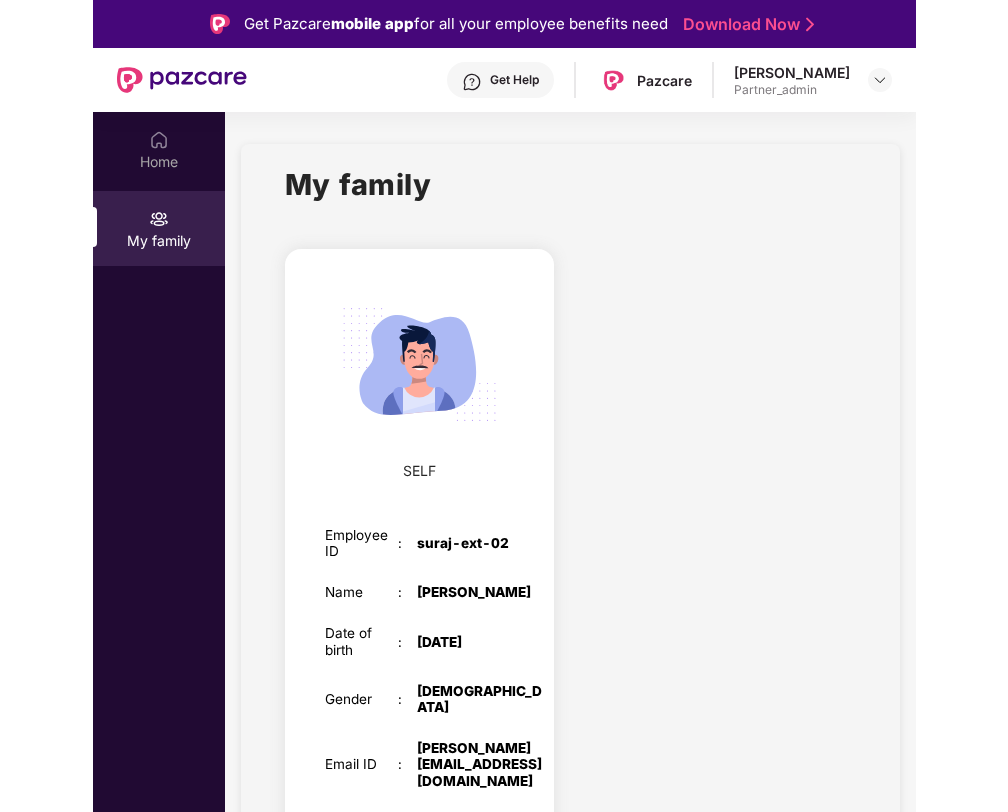 scroll, scrollTop: 59, scrollLeft: 0, axis: vertical 